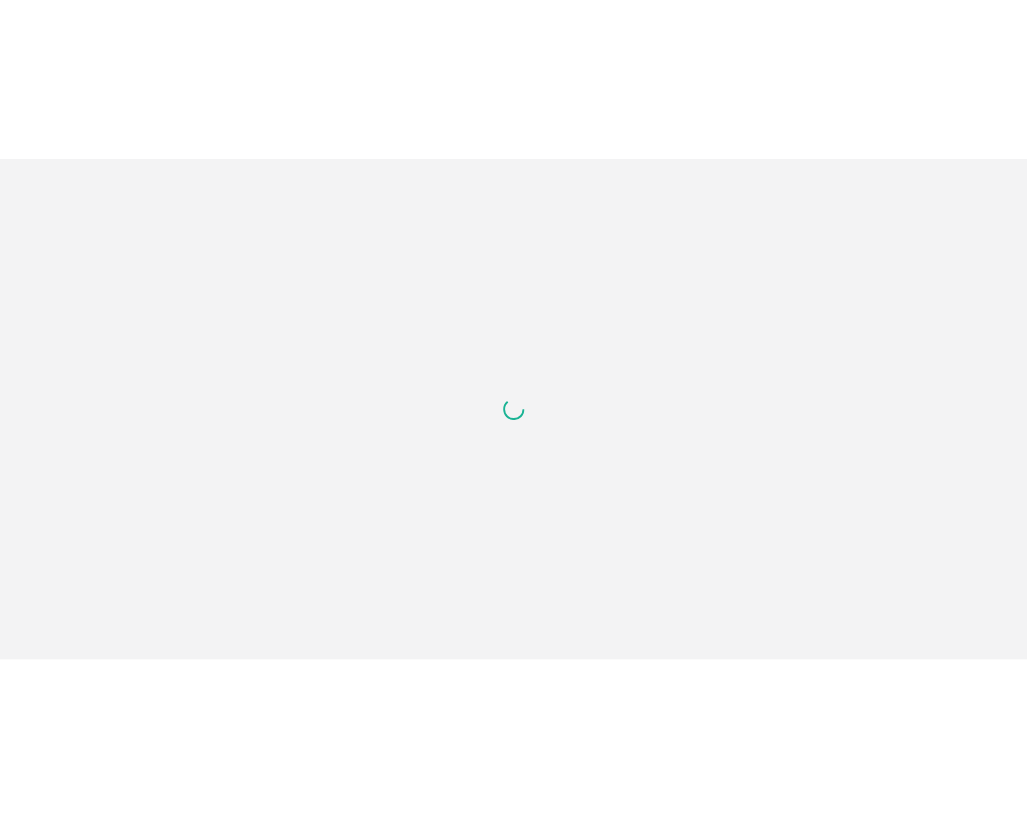 scroll, scrollTop: 0, scrollLeft: 0, axis: both 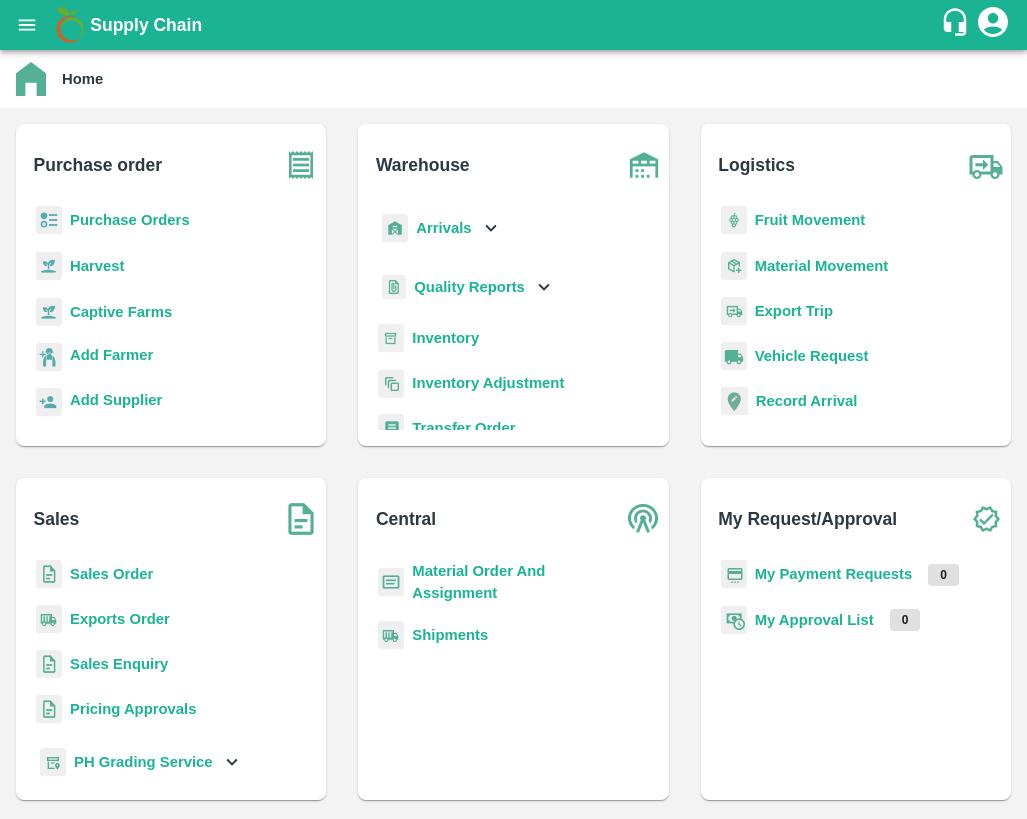 click on "Sales Order" at bounding box center (111, 574) 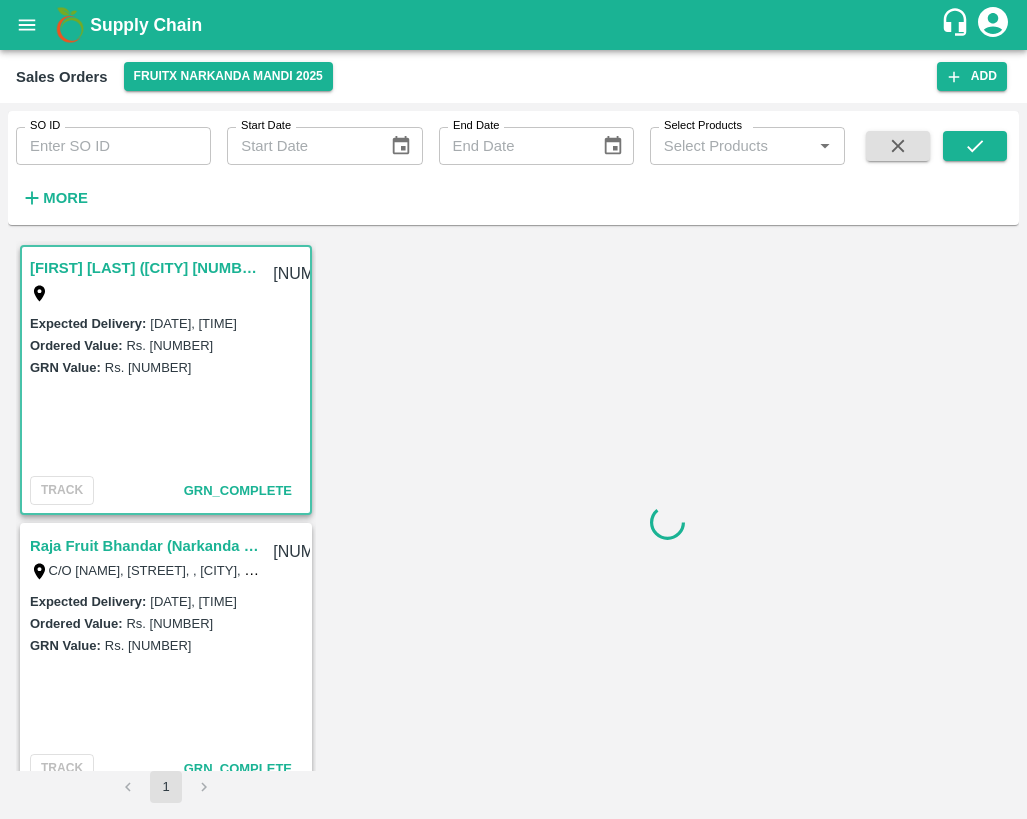 click on "SO ID" at bounding box center (113, 146) 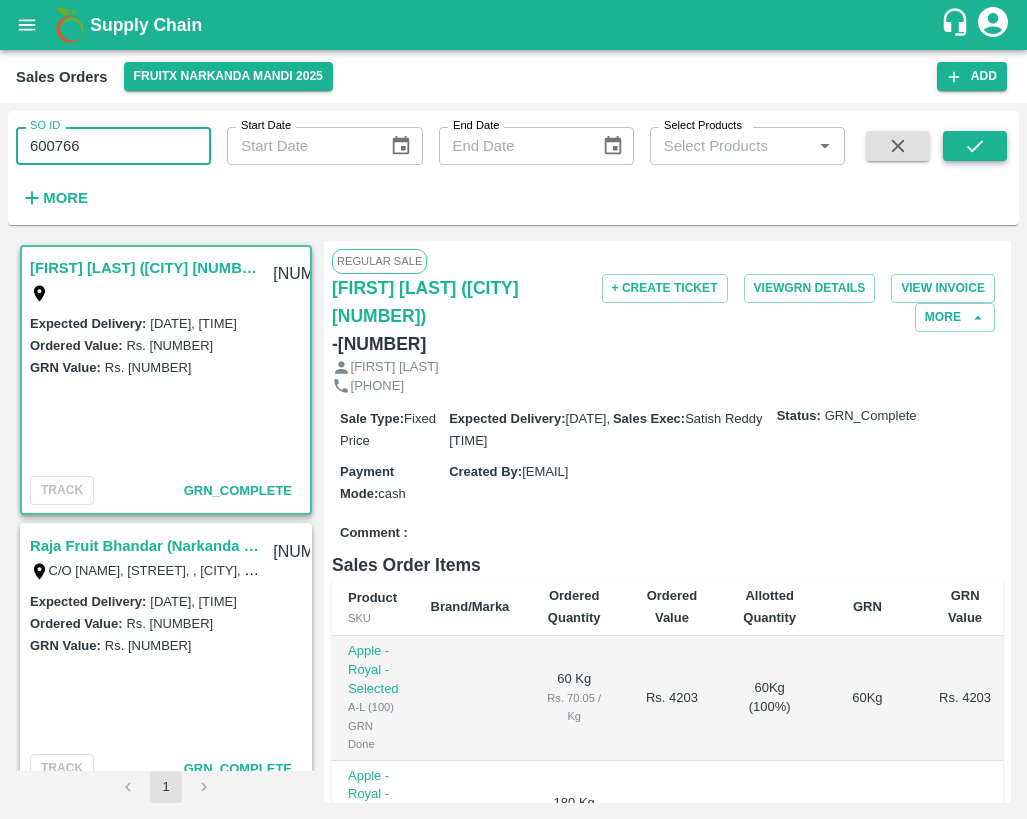 type on "600766" 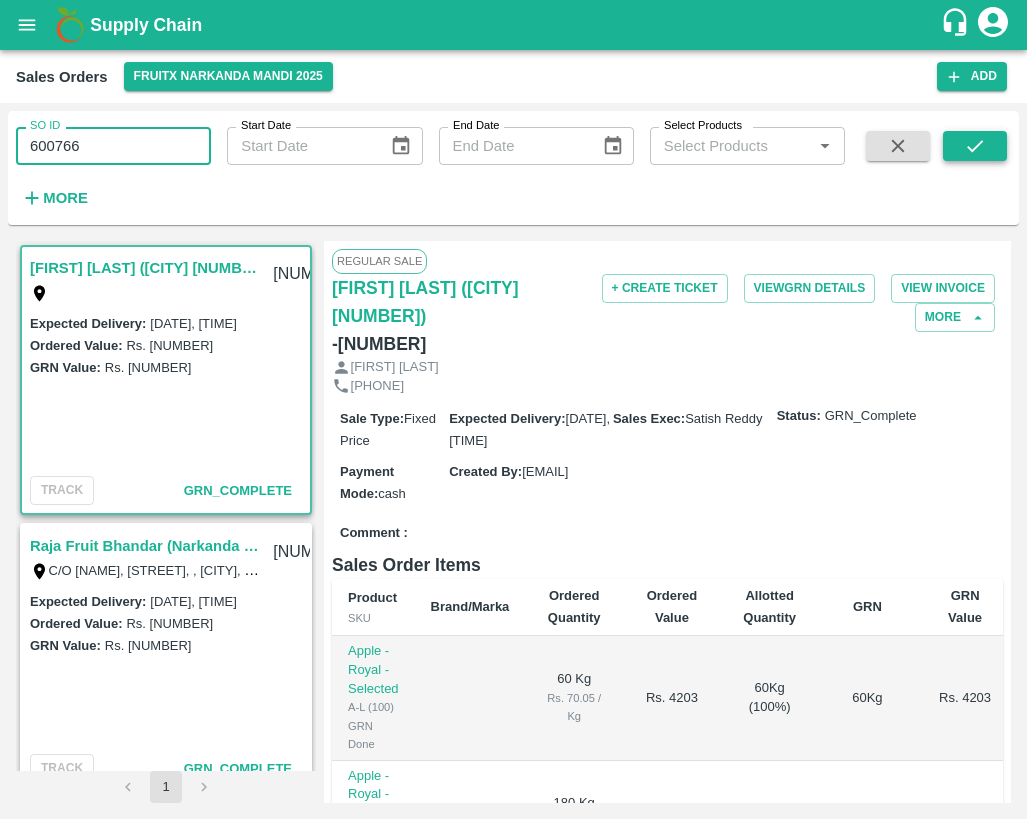 click 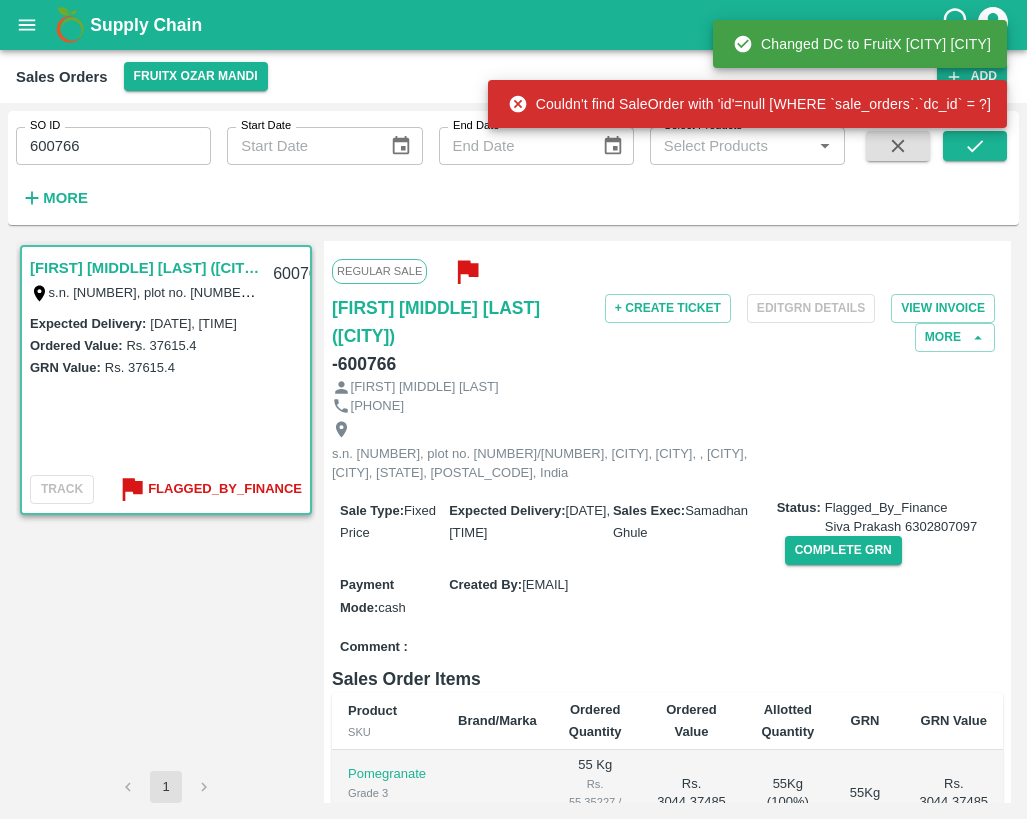 click on "[FIRST] [MIDDLE] [LAST] ([CITY])" at bounding box center [145, 268] 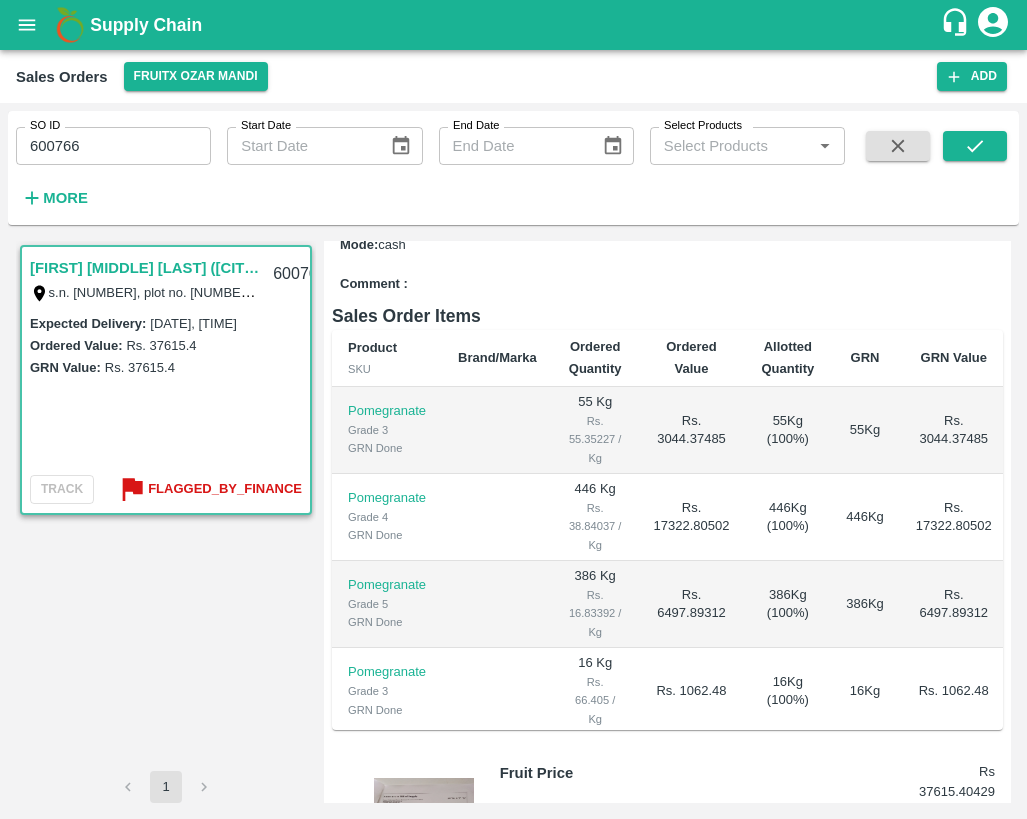 scroll, scrollTop: 647, scrollLeft: 0, axis: vertical 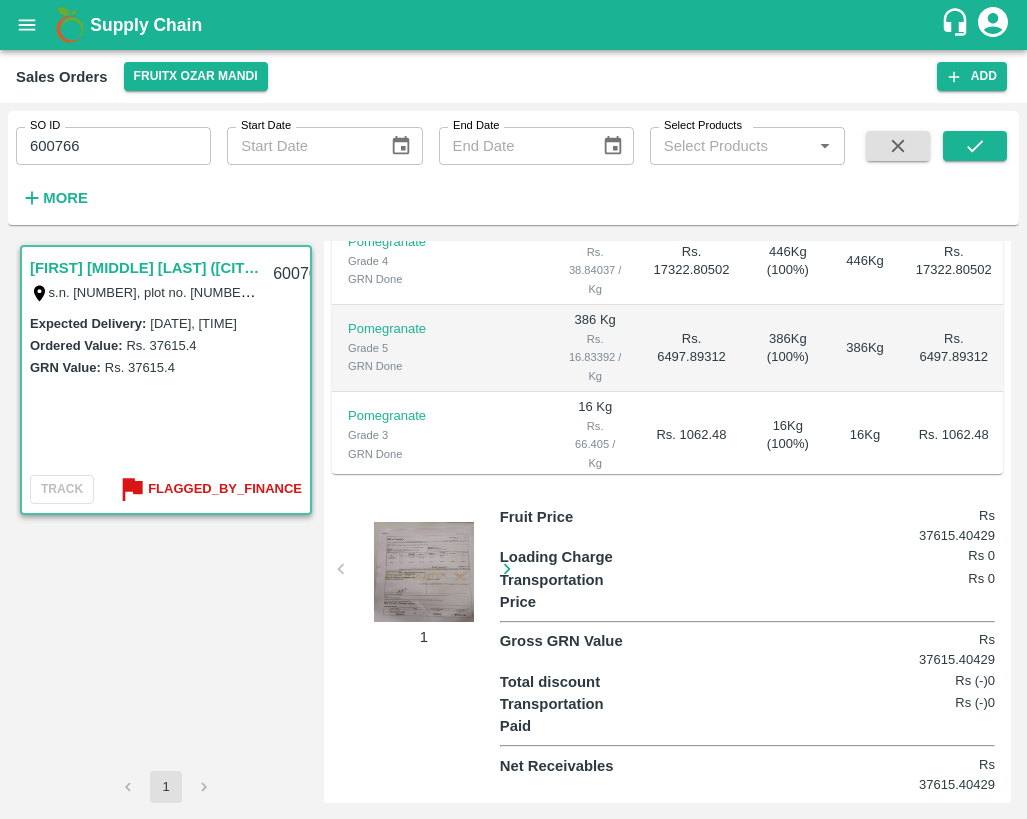 click at bounding box center [424, 572] 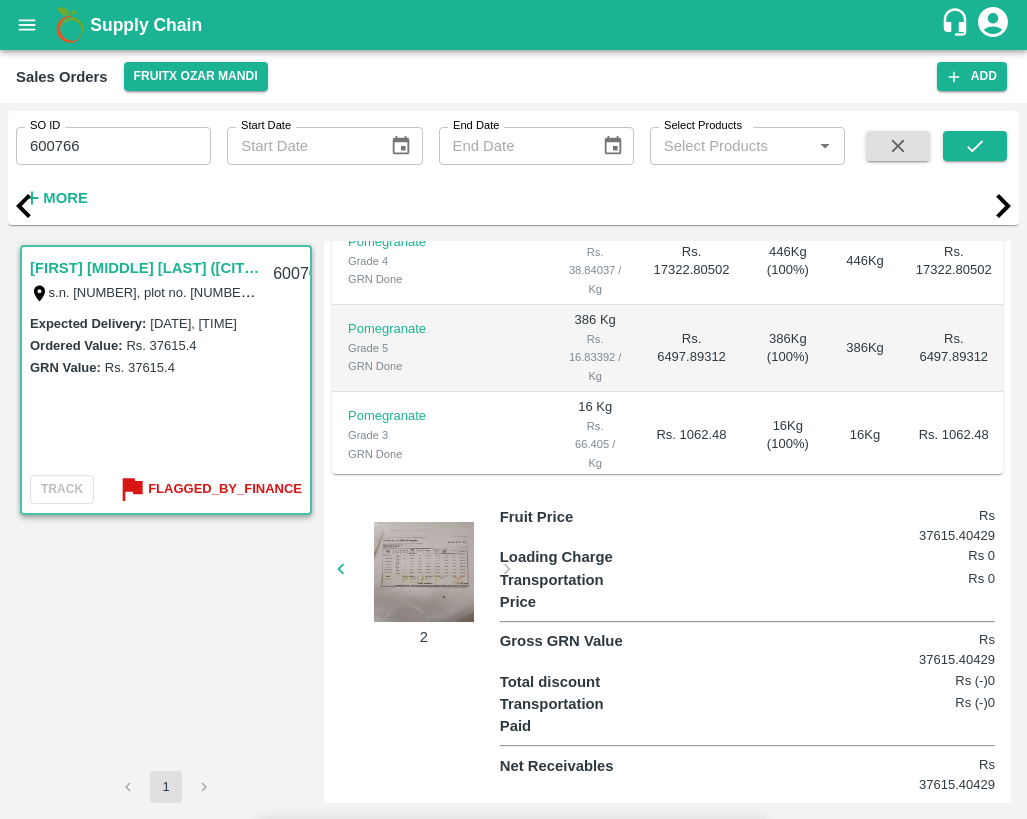 click at bounding box center (1003, 206) 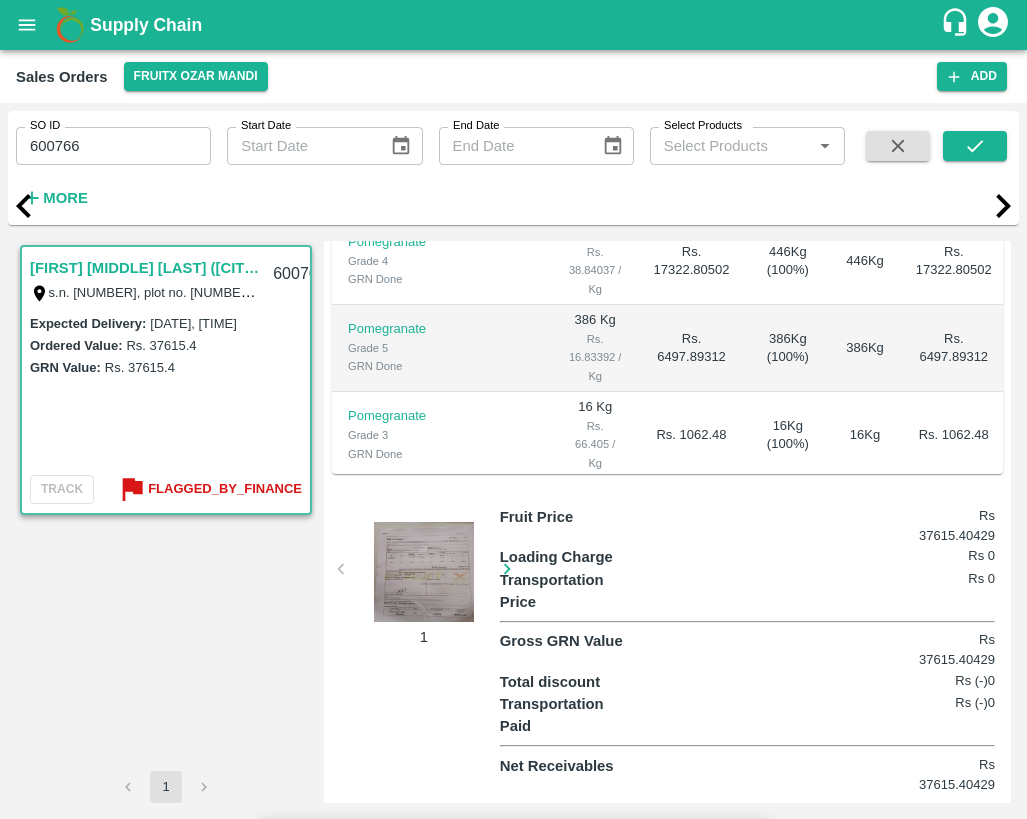 click 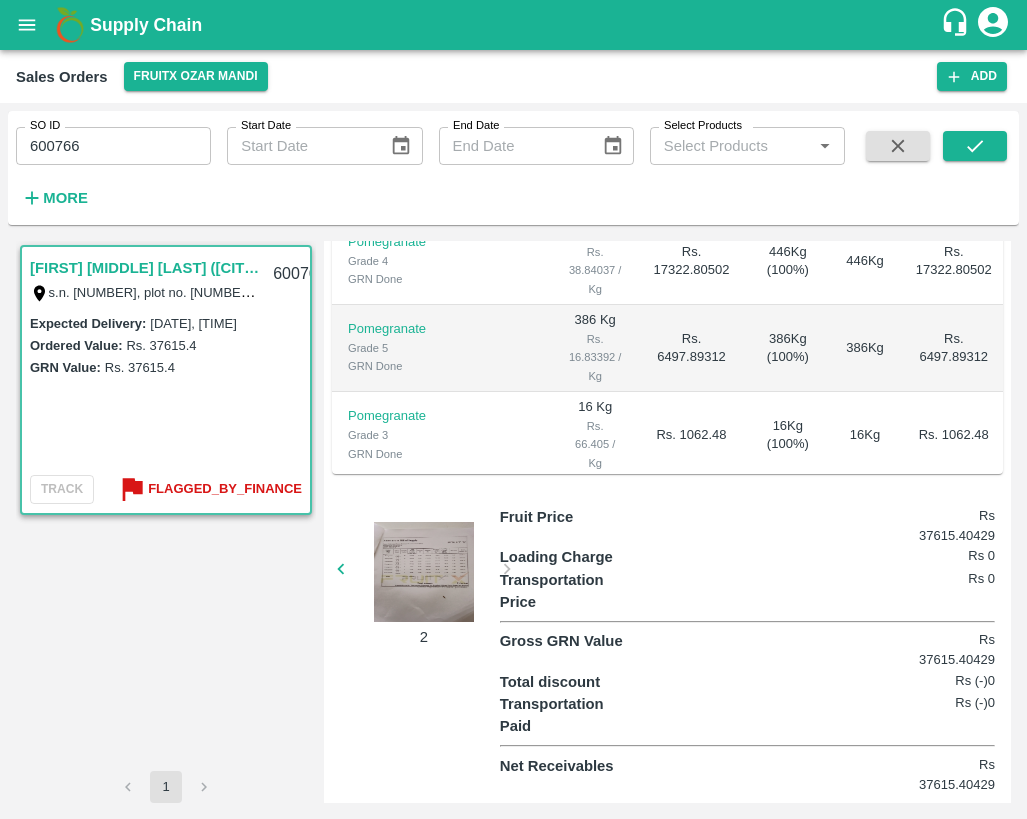 click on "Flagged_By_Finance" at bounding box center [225, 489] 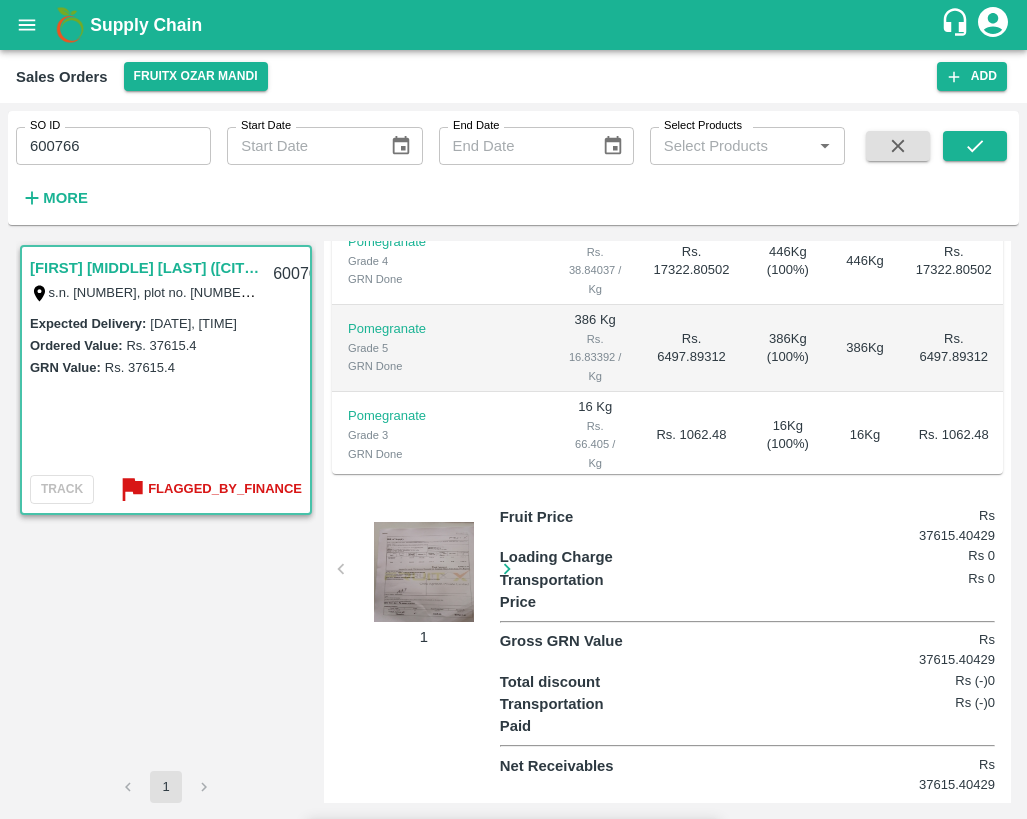 click 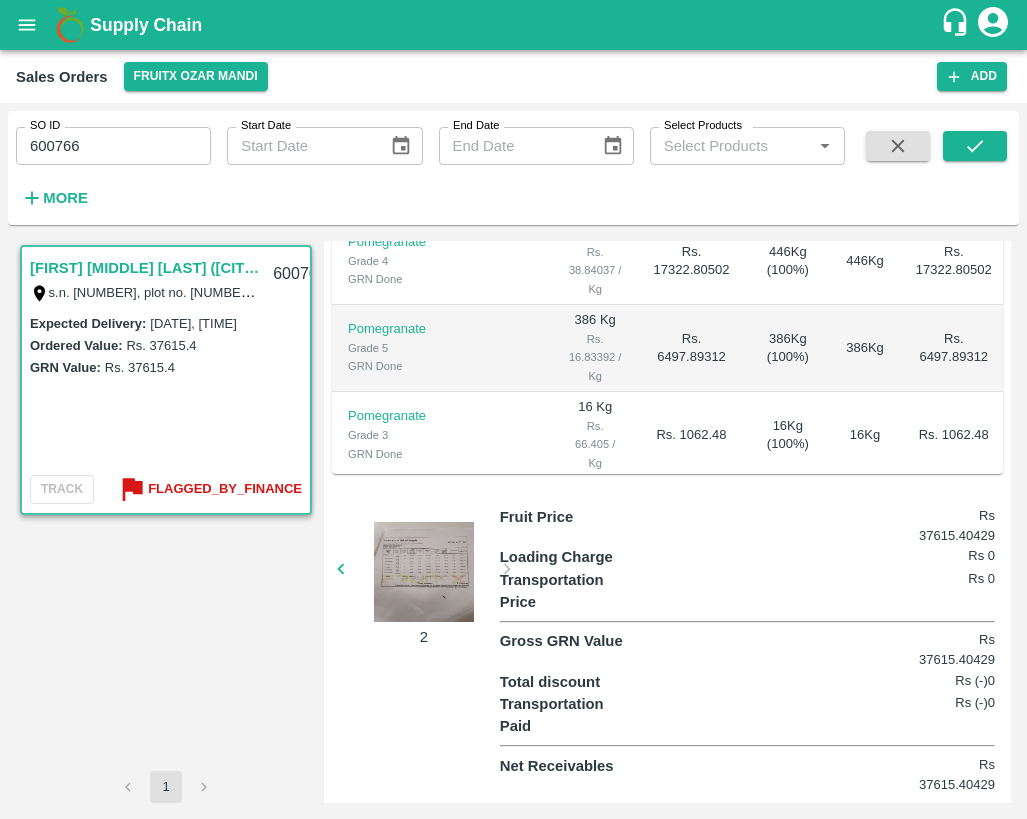 scroll, scrollTop: 0, scrollLeft: 0, axis: both 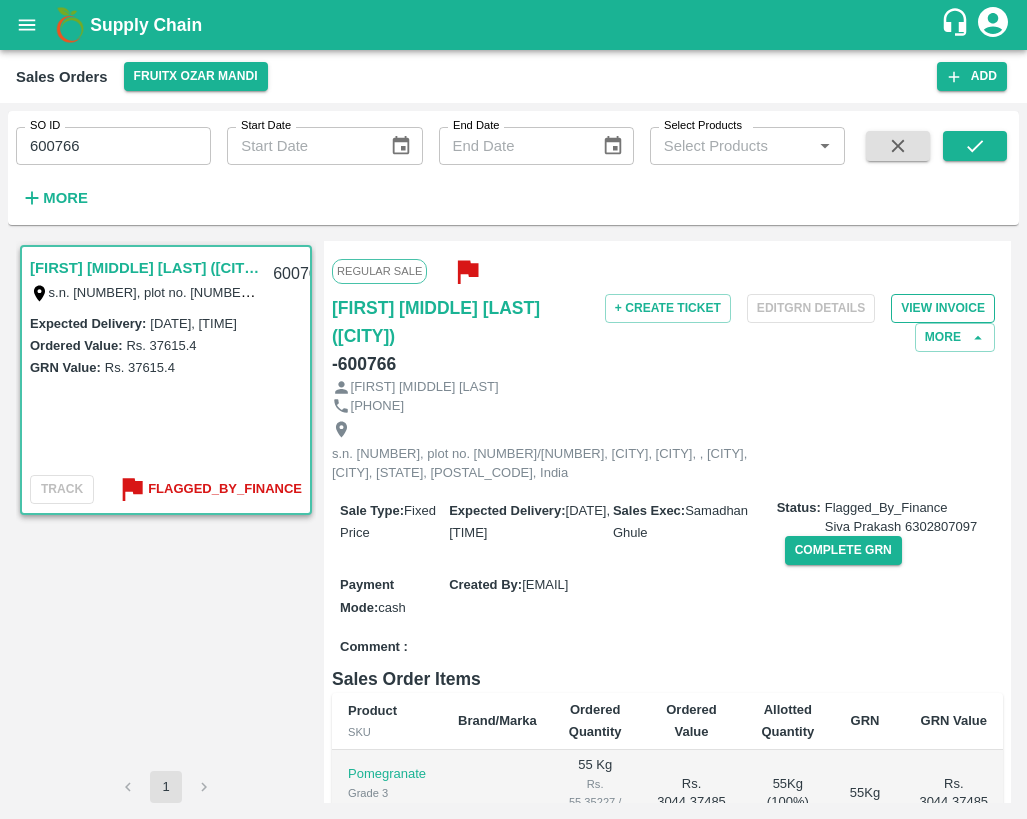 click on "View Invoice" at bounding box center (943, 308) 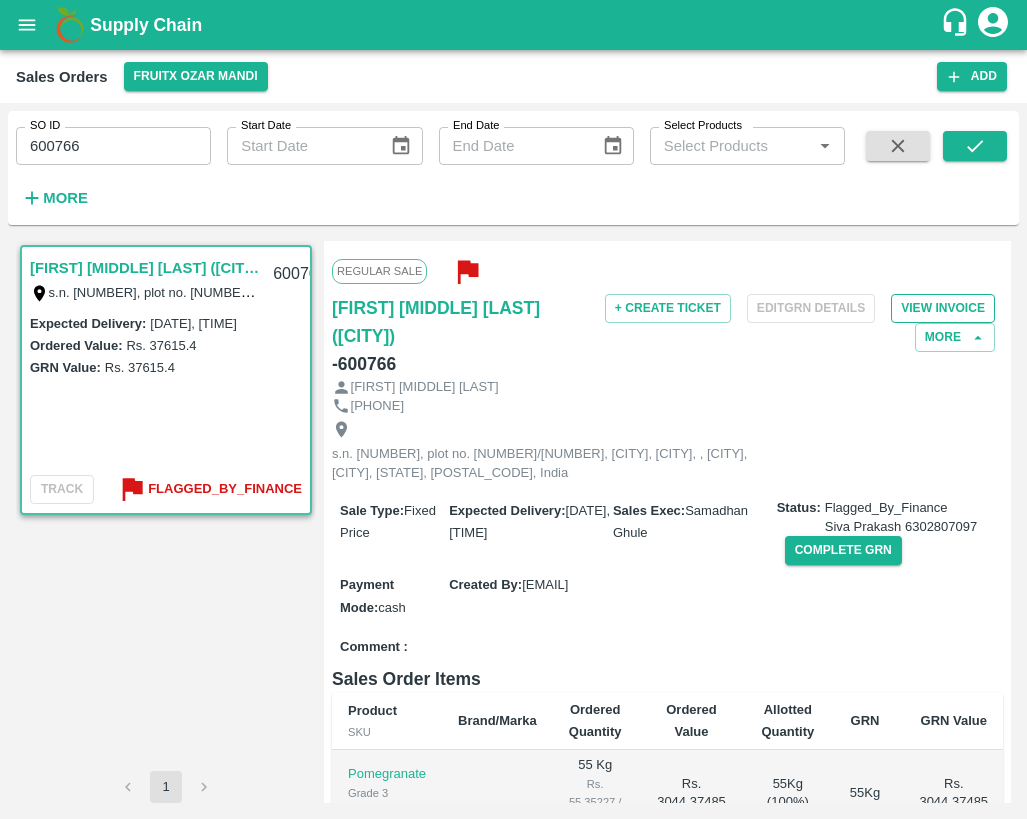 type 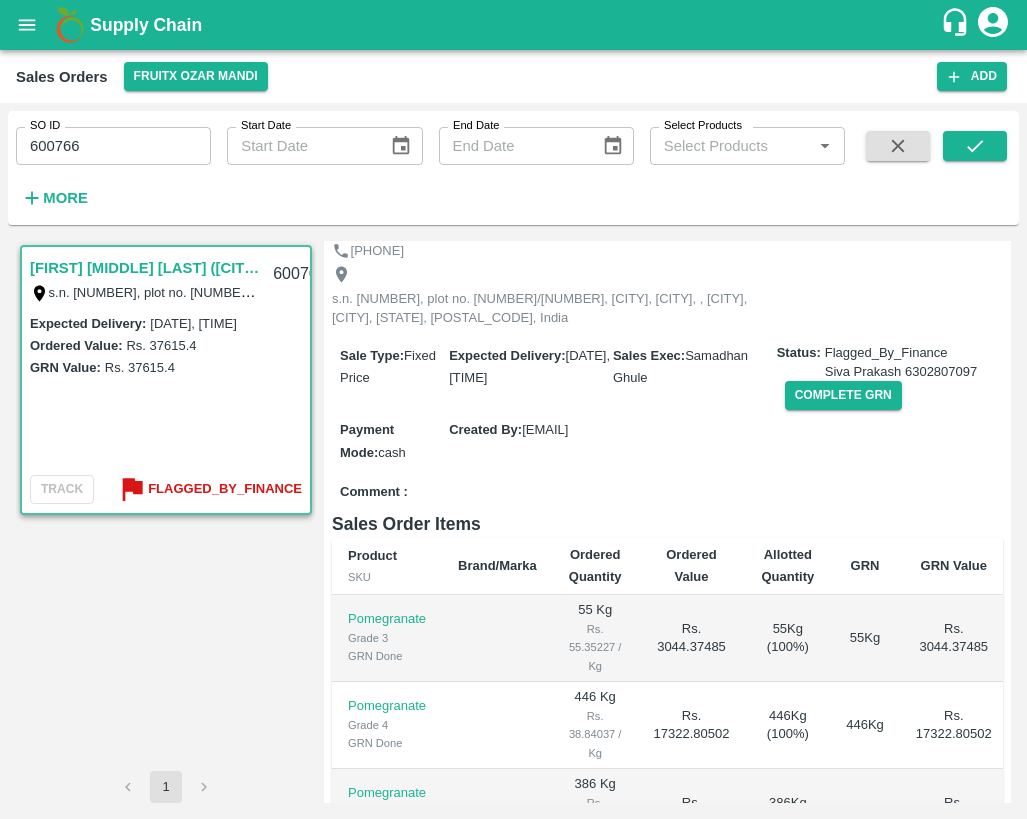 scroll, scrollTop: 0, scrollLeft: 0, axis: both 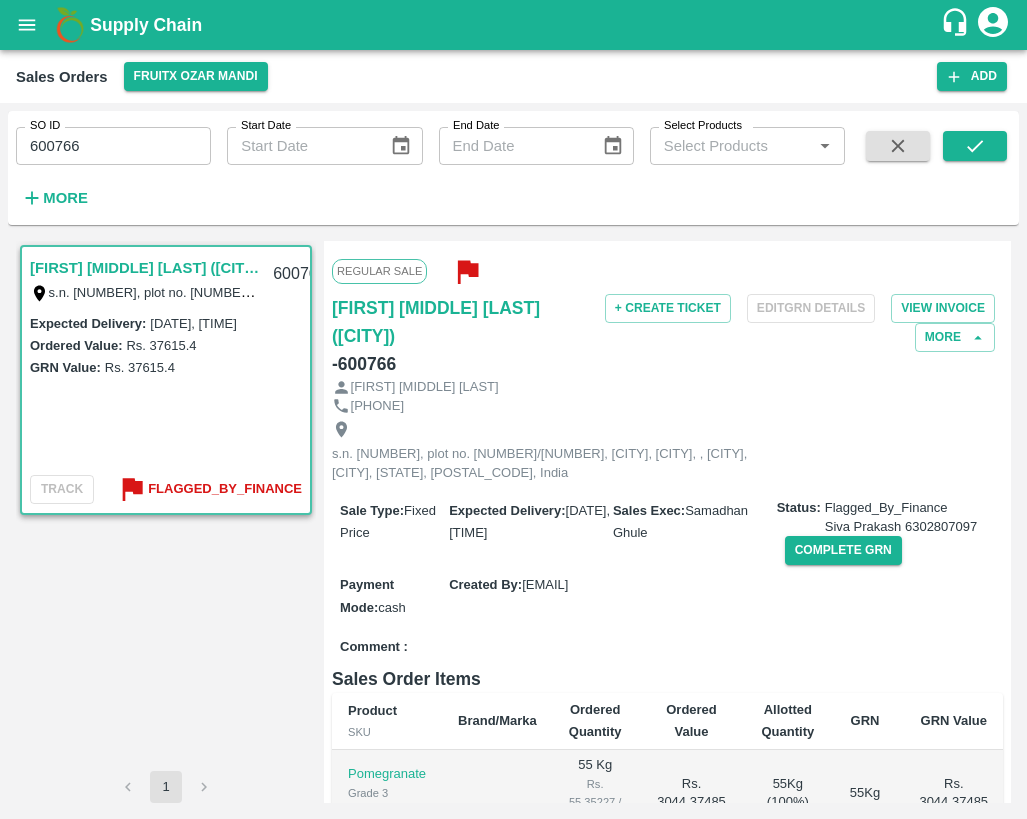 click on "+ Create Ticket Edit  GRN Details View Invoice More" at bounding box center [779, 323] 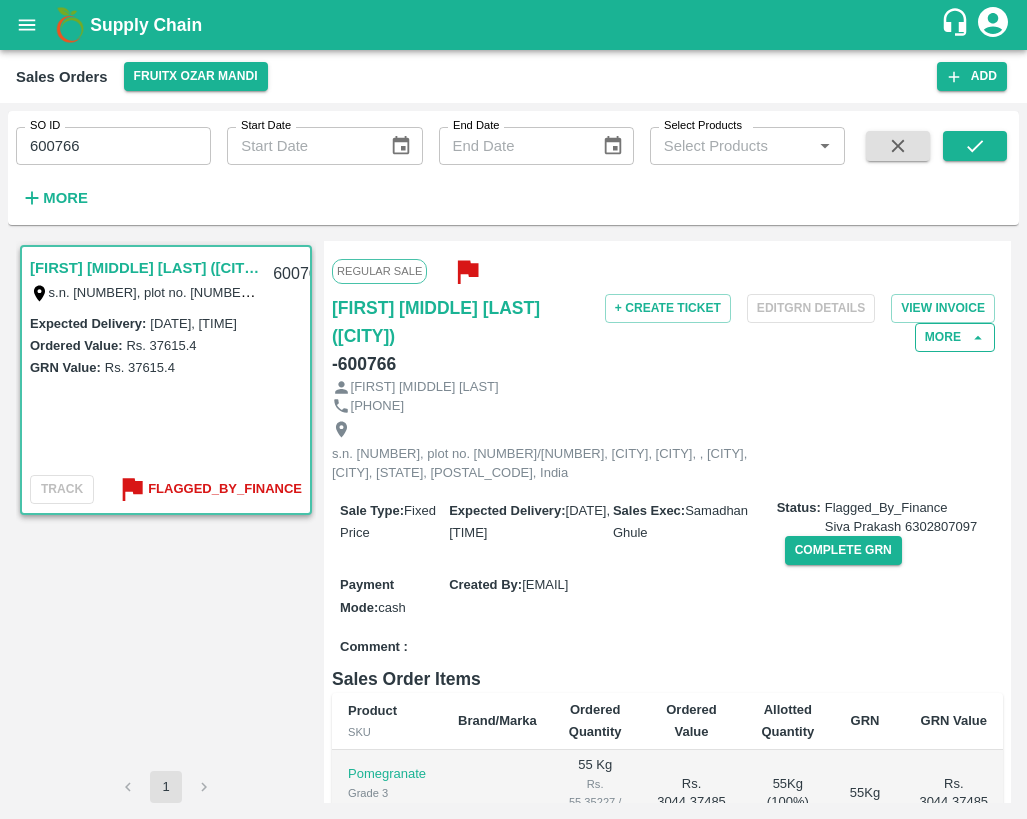 click on "More" at bounding box center (955, 337) 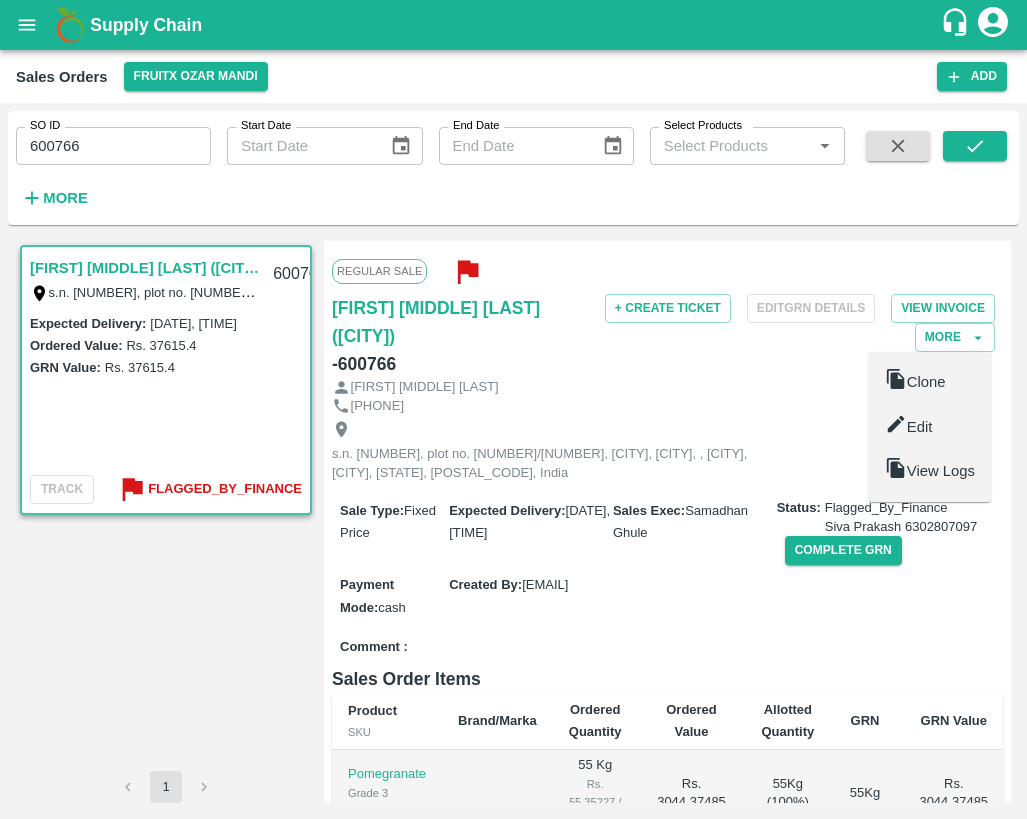 click on "+ Create Ticket Edit  GRN Details View Invoice More Clone Edit View Logs" at bounding box center (779, 336) 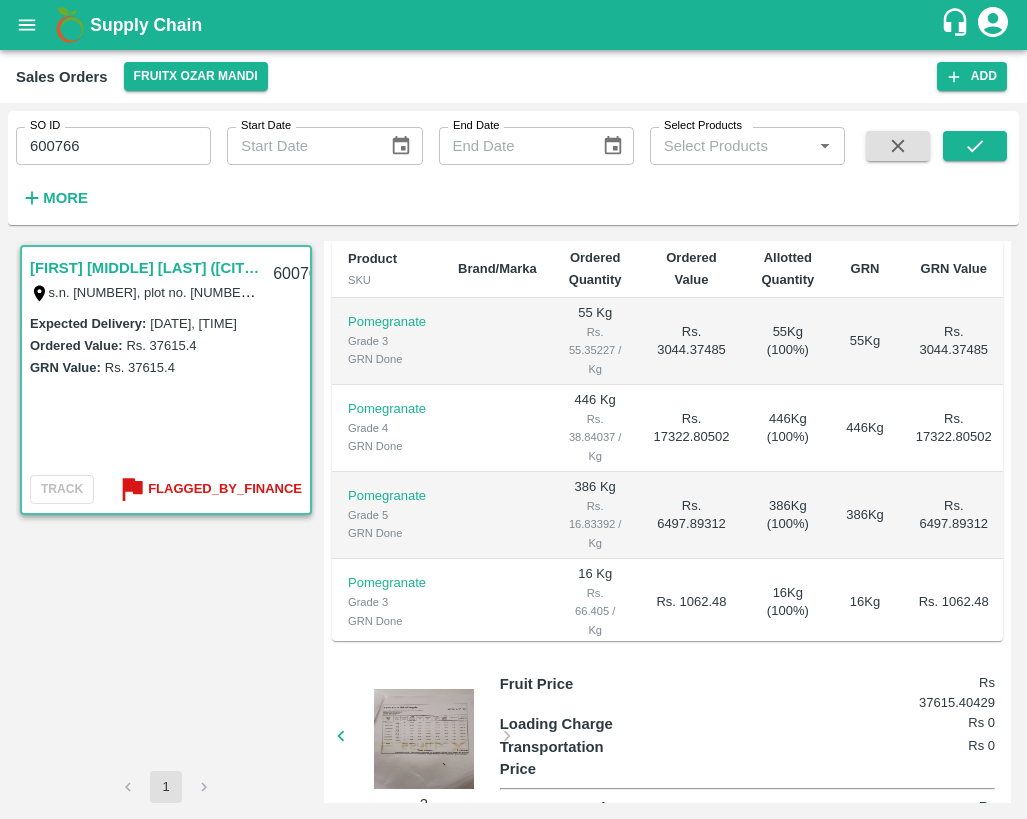 scroll, scrollTop: 479, scrollLeft: 0, axis: vertical 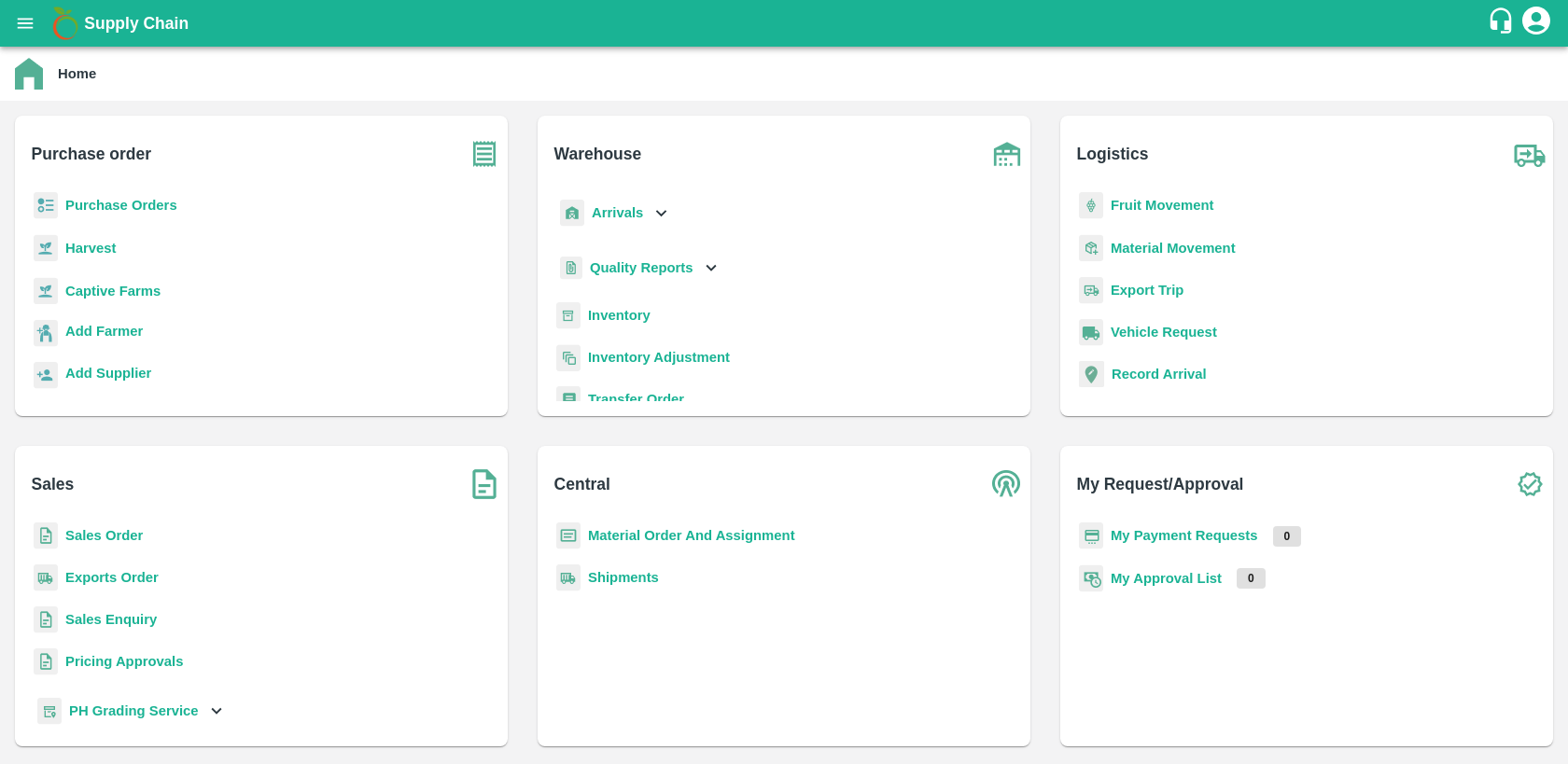 click on "Sales Order" at bounding box center [104, 535] 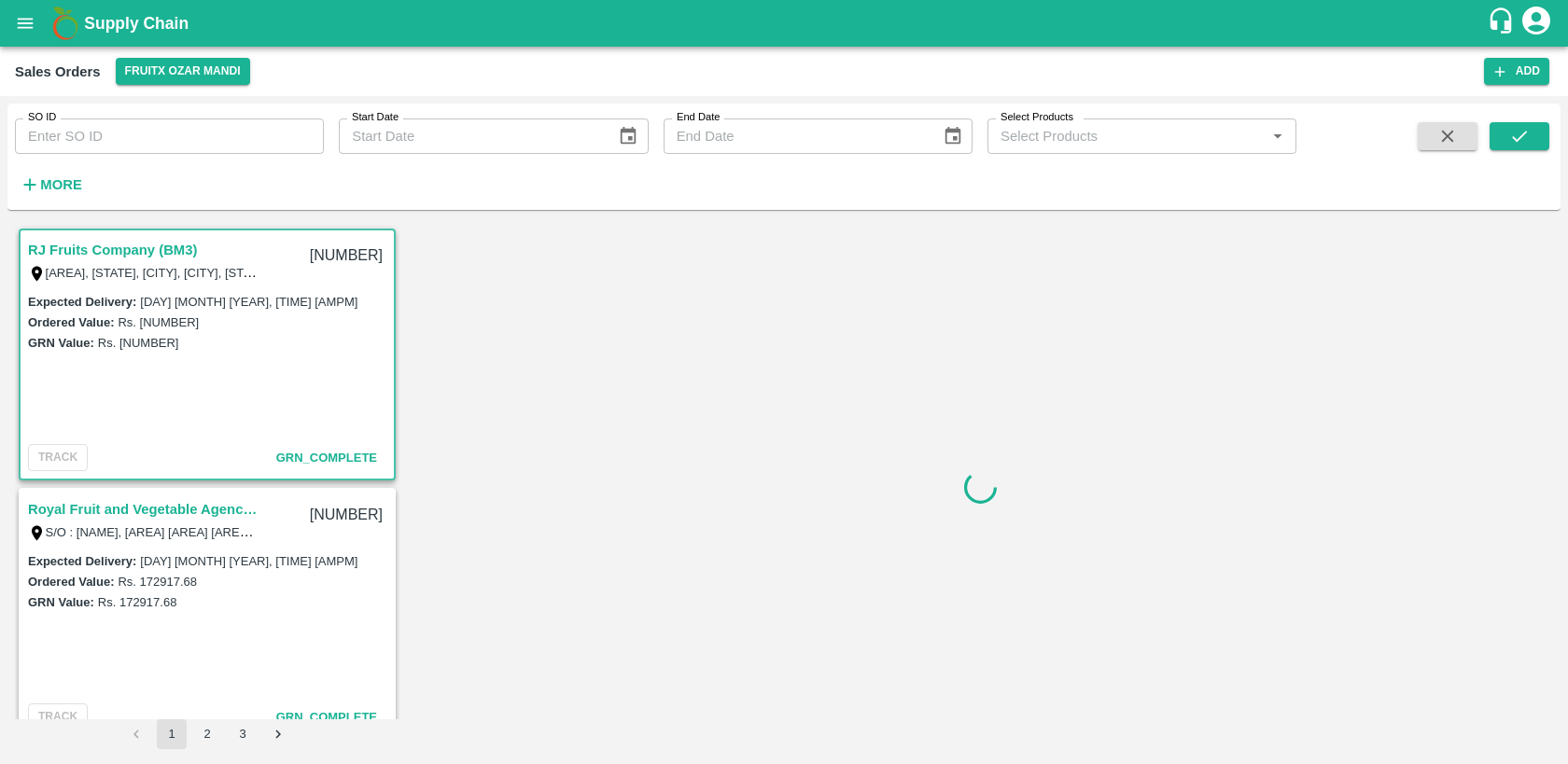 click on "SO ID" at bounding box center [169, 136] 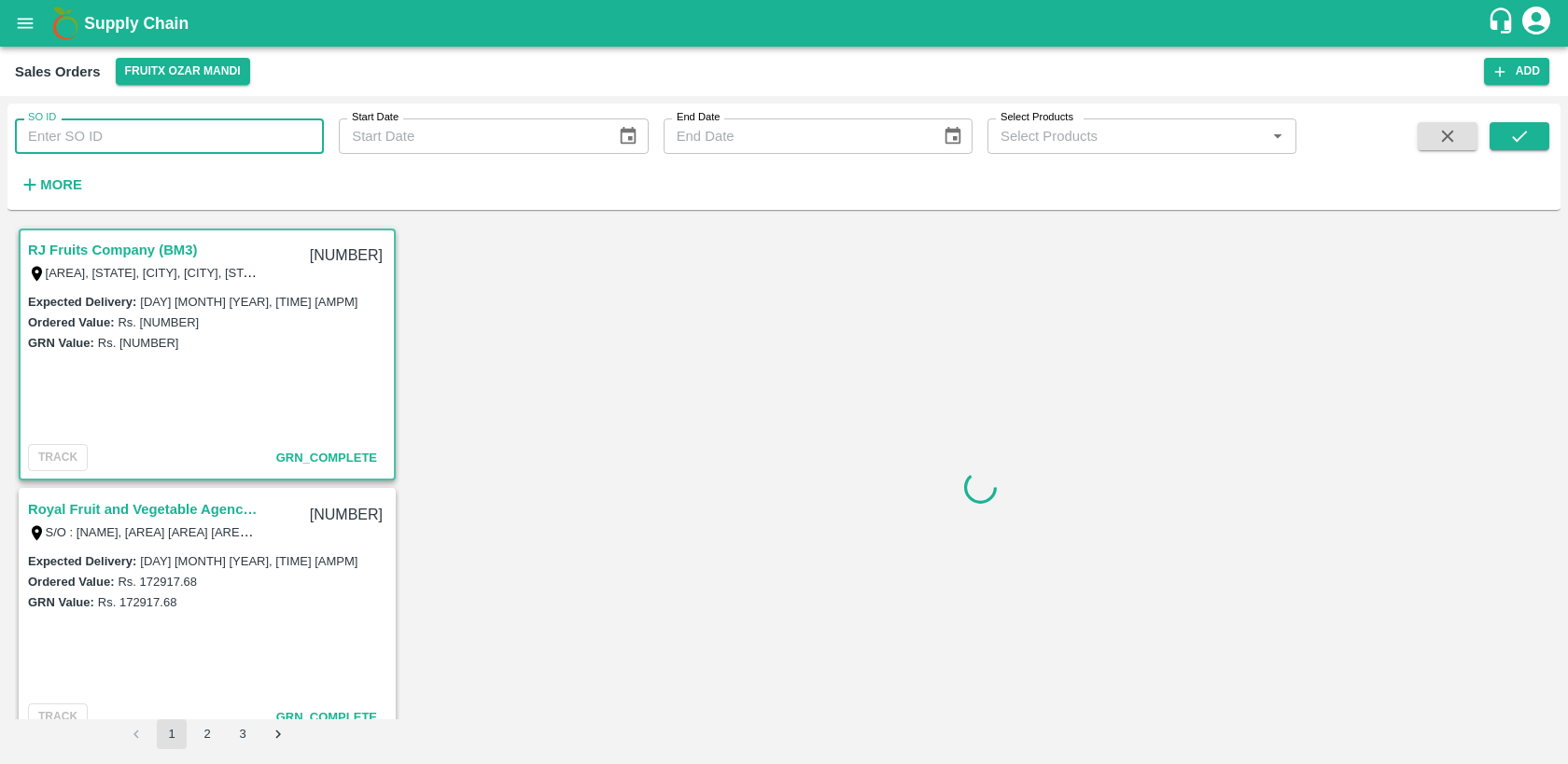 paste on "600766" 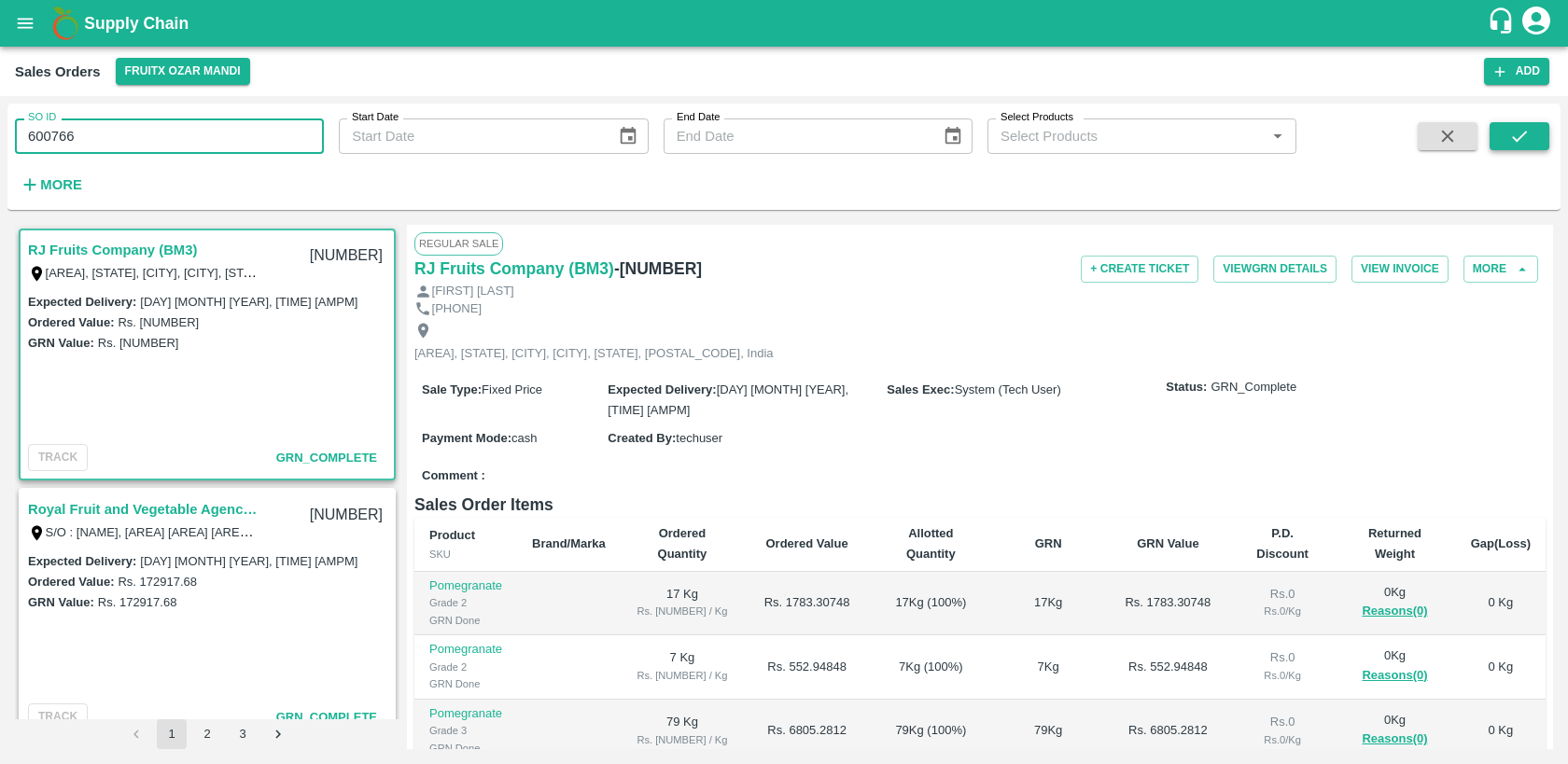 type on "600766" 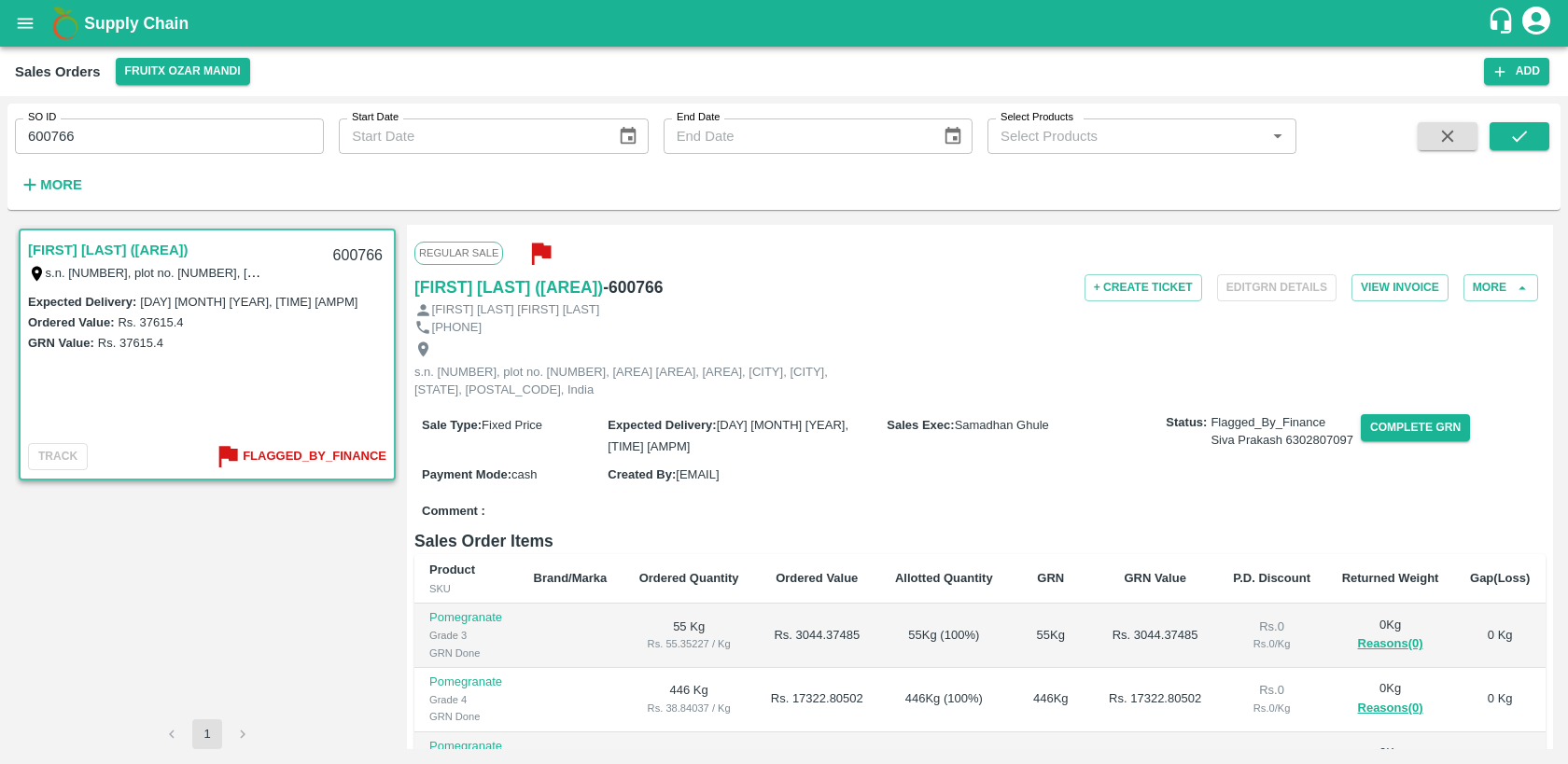 click on "[FIRST] [MIDDLE] [LAST] ([CITY])" at bounding box center (108, 250) 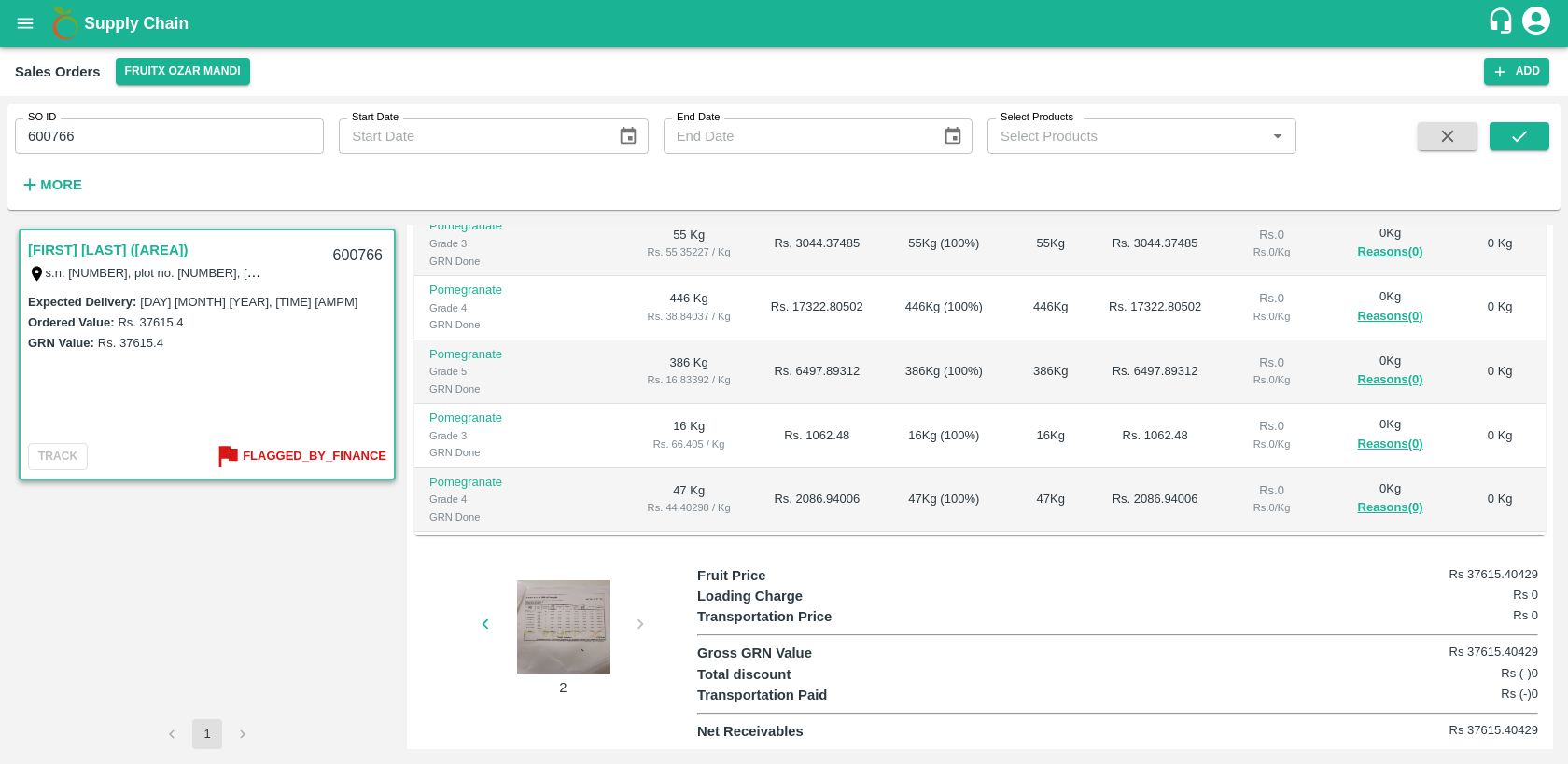 scroll, scrollTop: 0, scrollLeft: 0, axis: both 